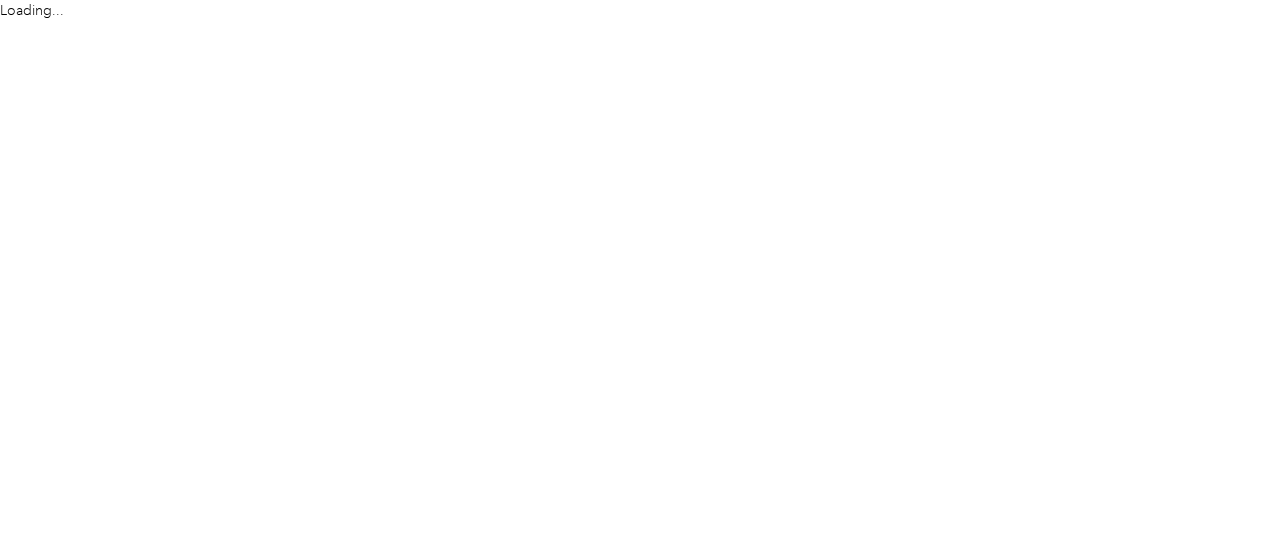 scroll, scrollTop: 0, scrollLeft: 0, axis: both 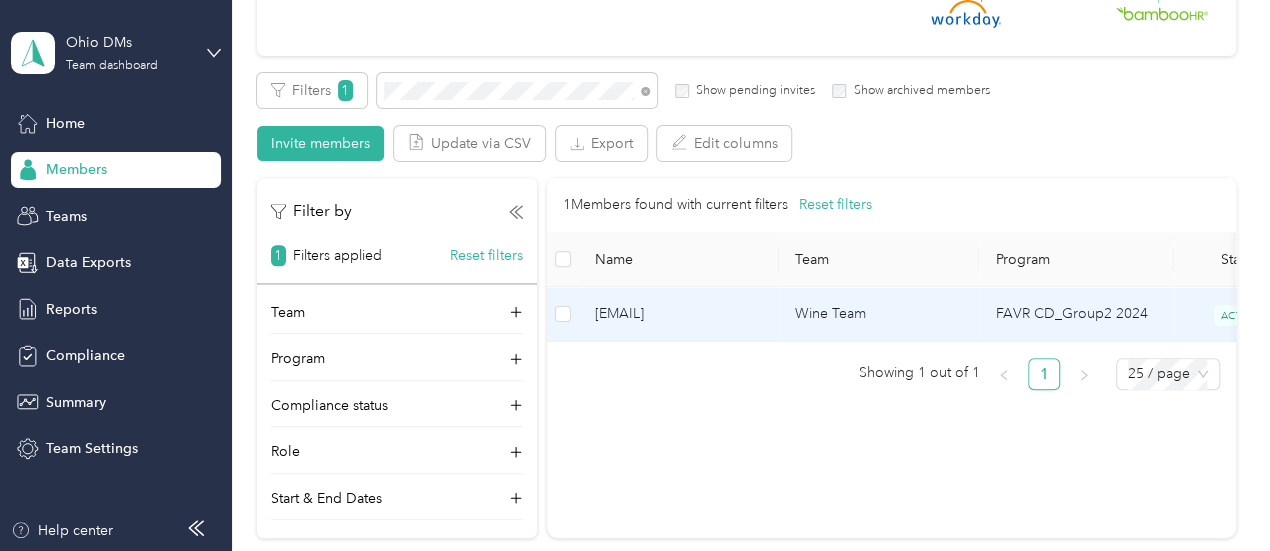 click on "[EMAIL]" at bounding box center [679, 314] 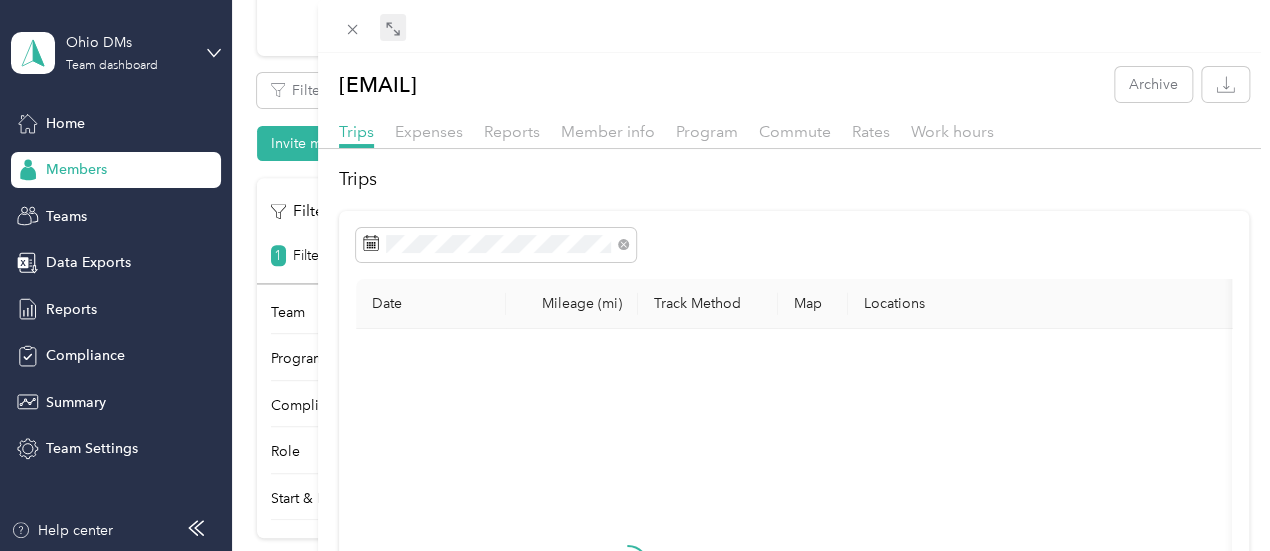 click at bounding box center [393, 28] 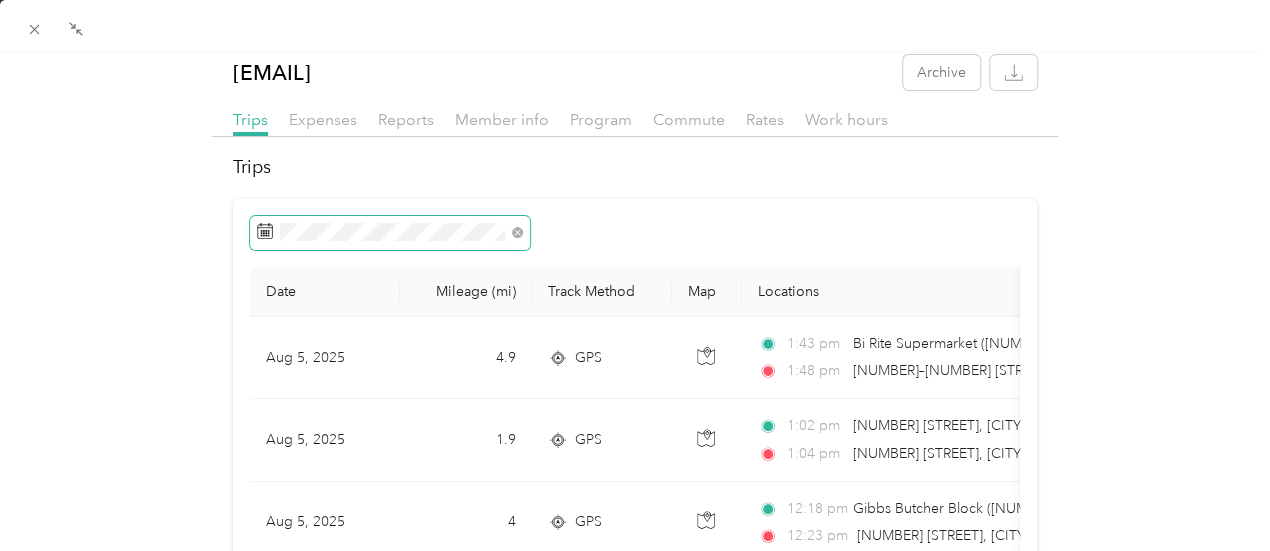 scroll, scrollTop: 0, scrollLeft: 0, axis: both 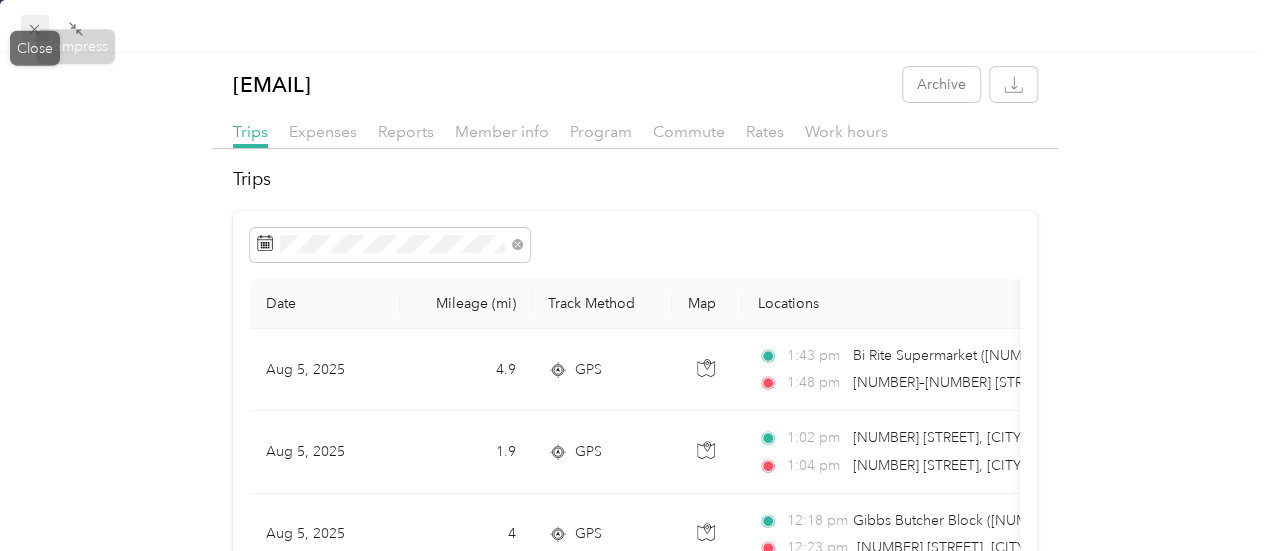 click 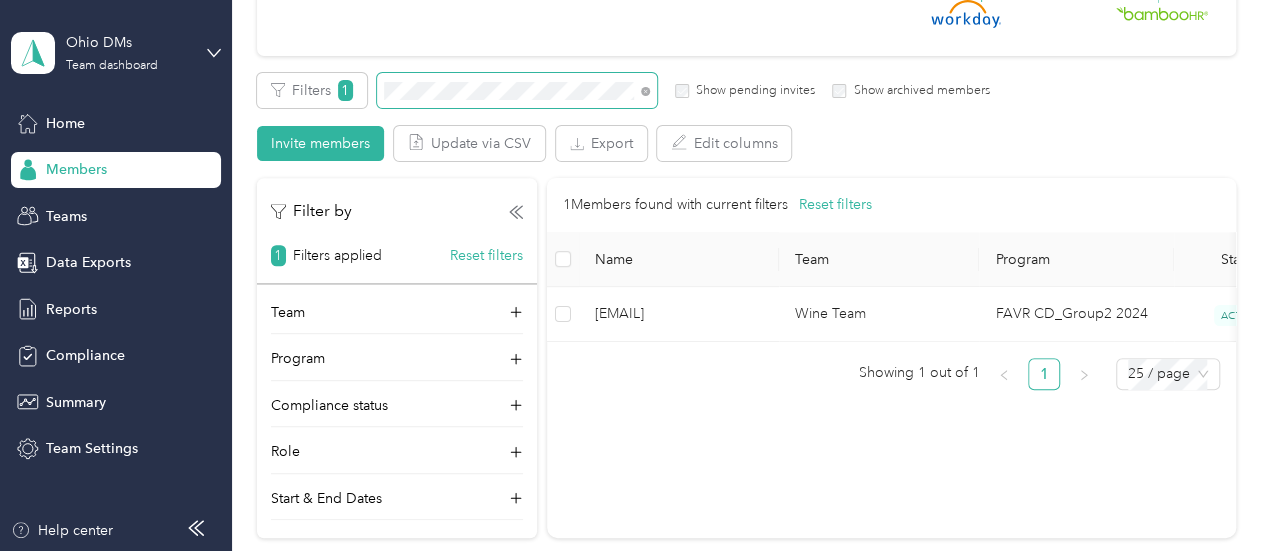 click on "Filters 1 Show pending invites Show archived members Invite members Update via CSV Export Edit columns" at bounding box center (746, 117) 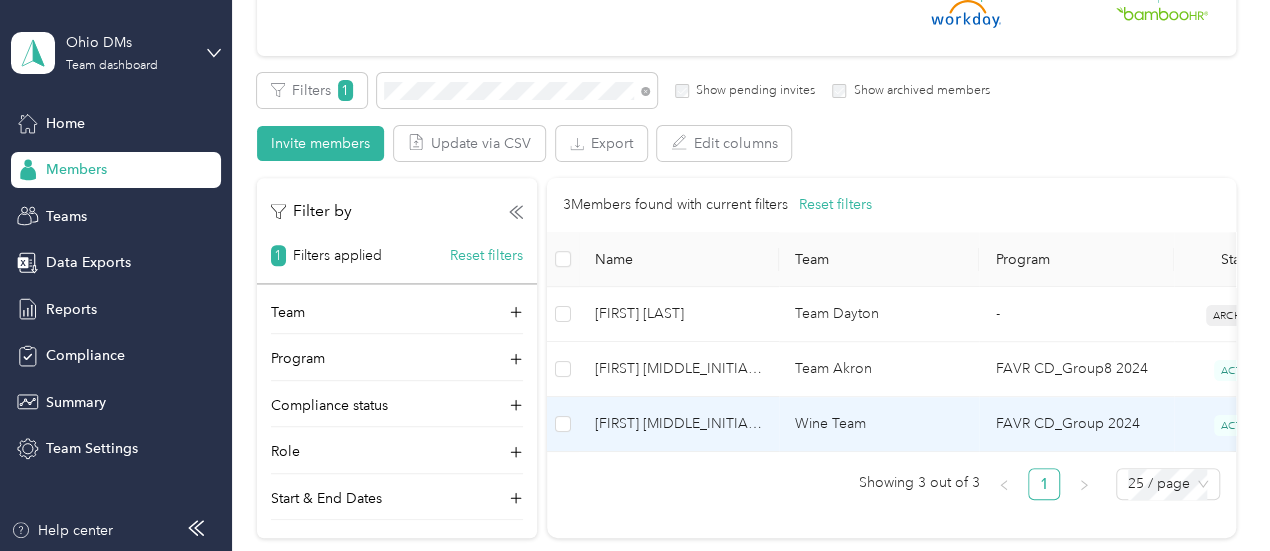 click on "[FIRST] [MIDDLE_INITIAL]. [LAST]" at bounding box center (679, 424) 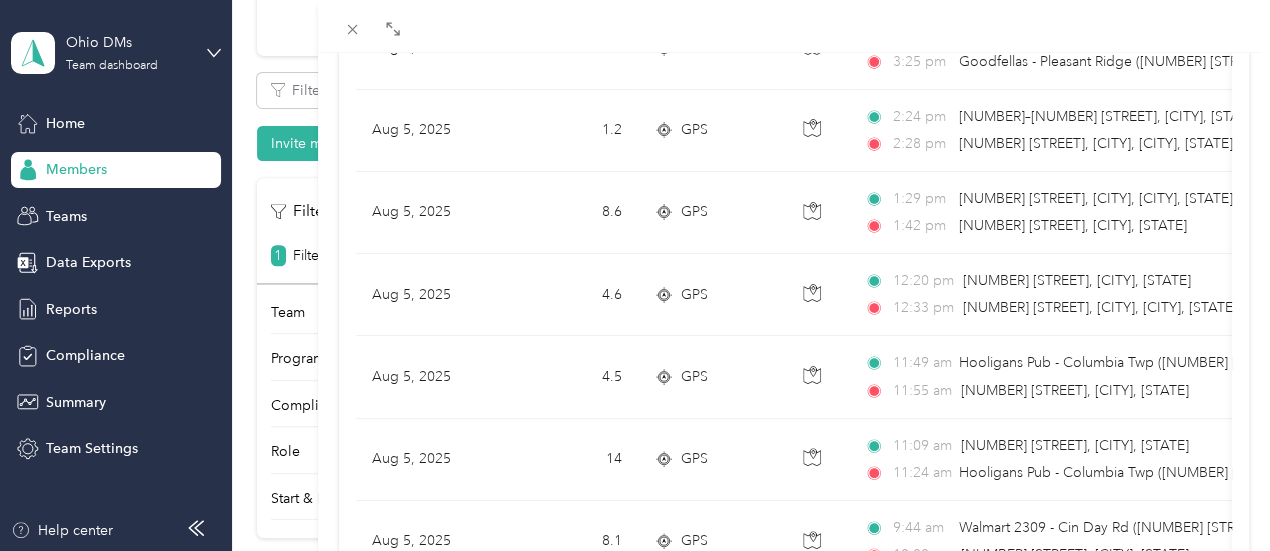 scroll, scrollTop: 300, scrollLeft: 0, axis: vertical 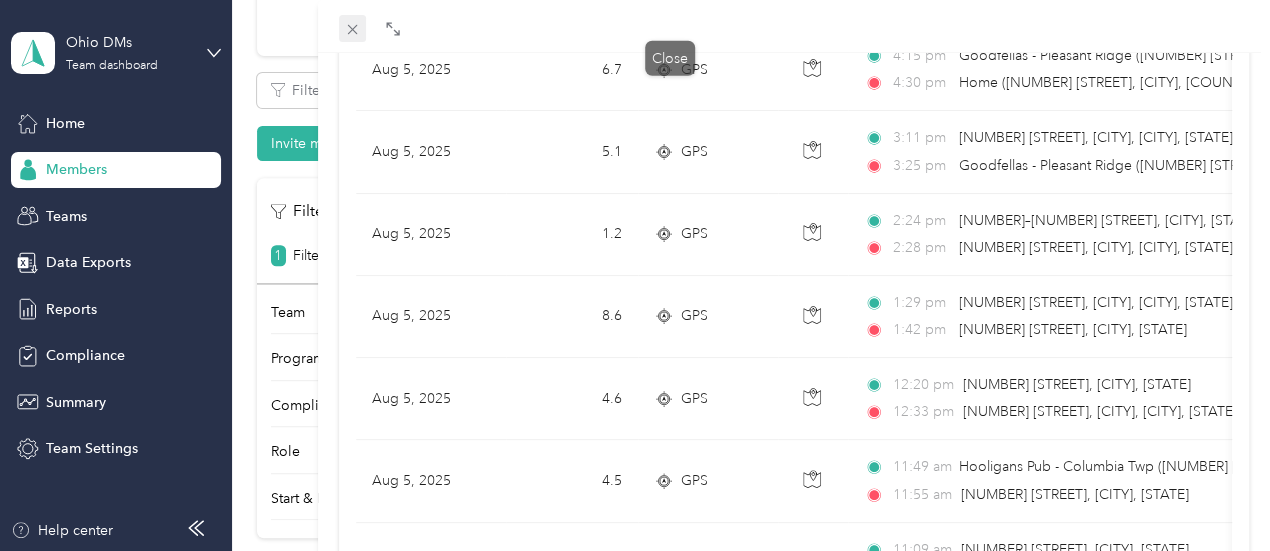 click 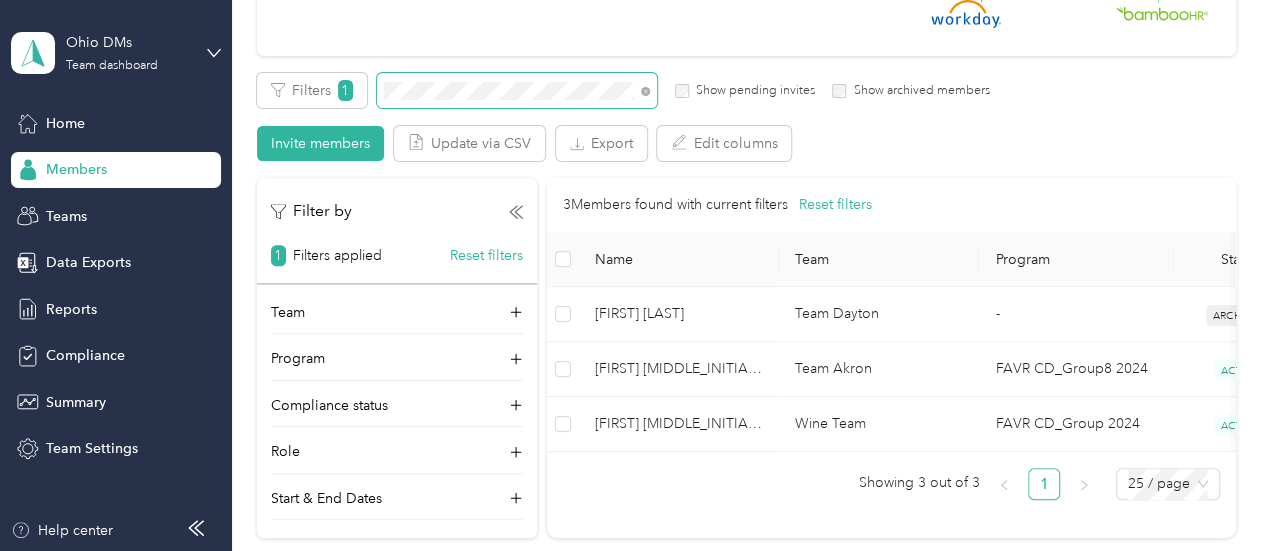 drag, startPoint x: 215, startPoint y: 90, endPoint x: 172, endPoint y: 91, distance: 43.011627 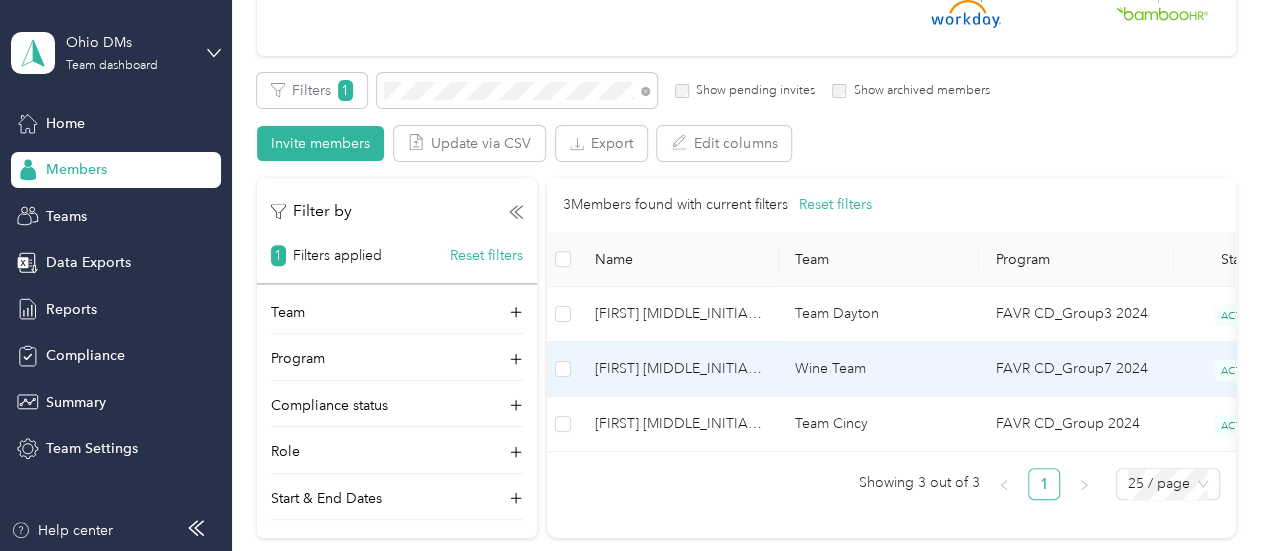click on "[FIRST] [MIDDLE_INITIAL]. [LAST]" at bounding box center [679, 369] 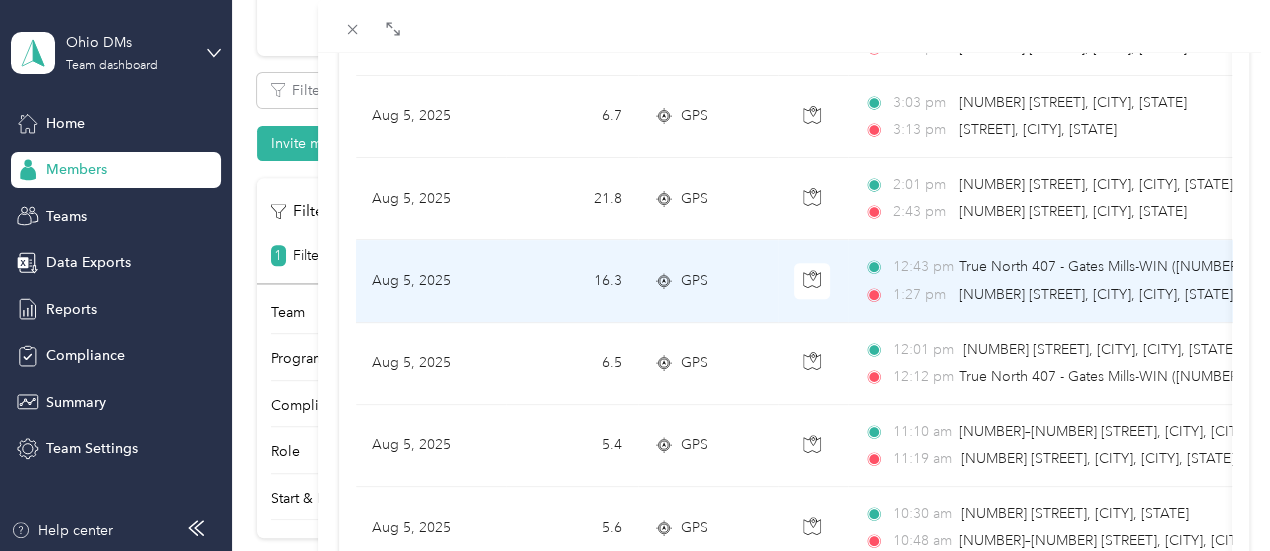 scroll, scrollTop: 600, scrollLeft: 0, axis: vertical 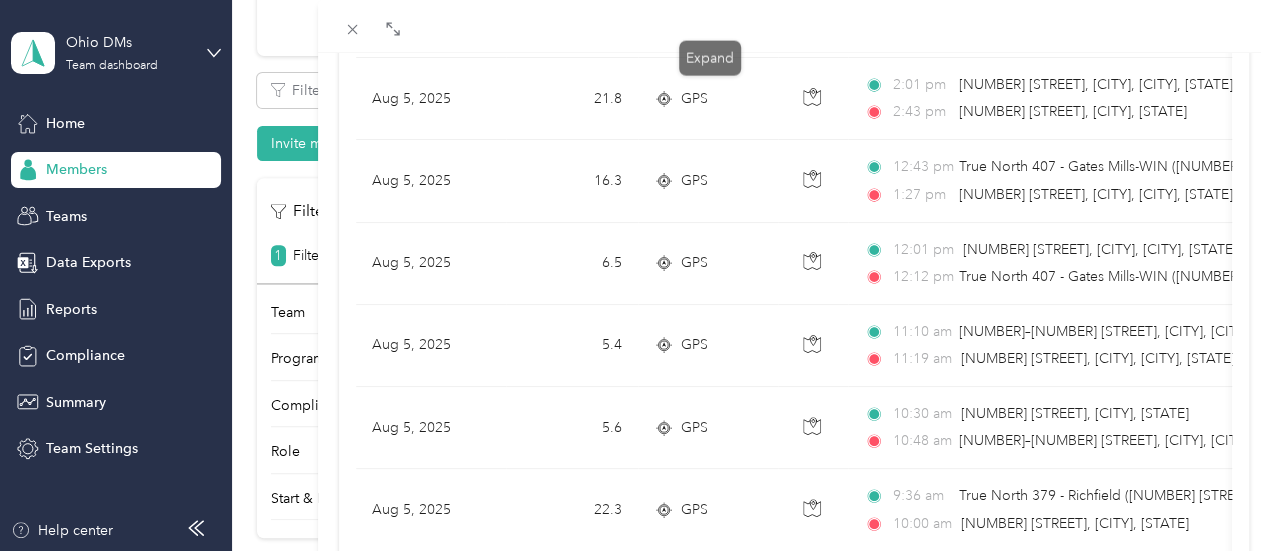 click 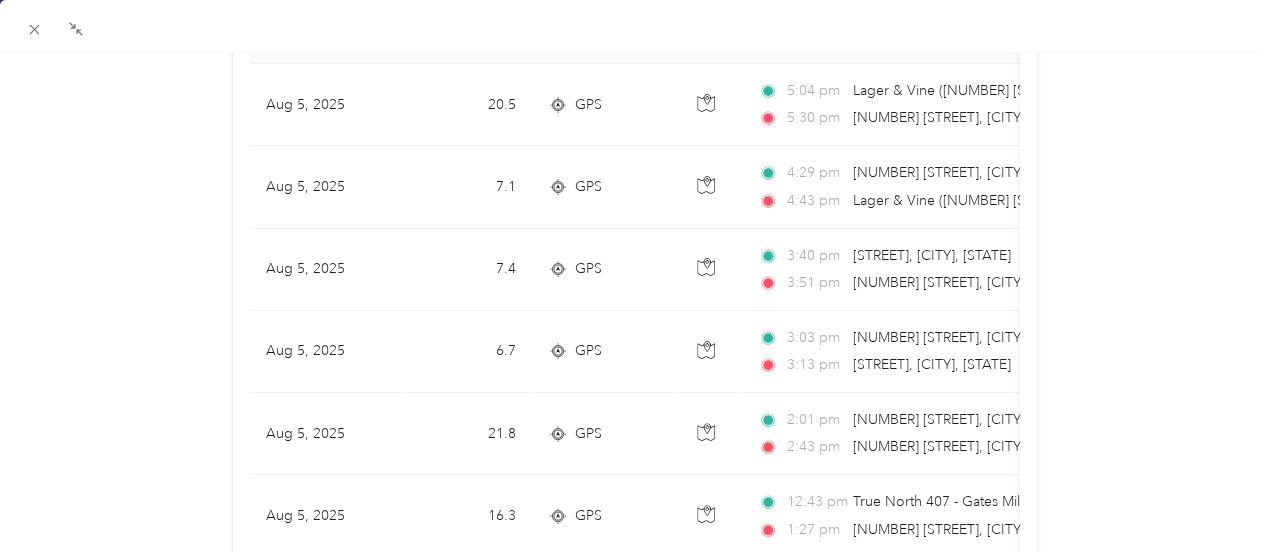scroll, scrollTop: 0, scrollLeft: 0, axis: both 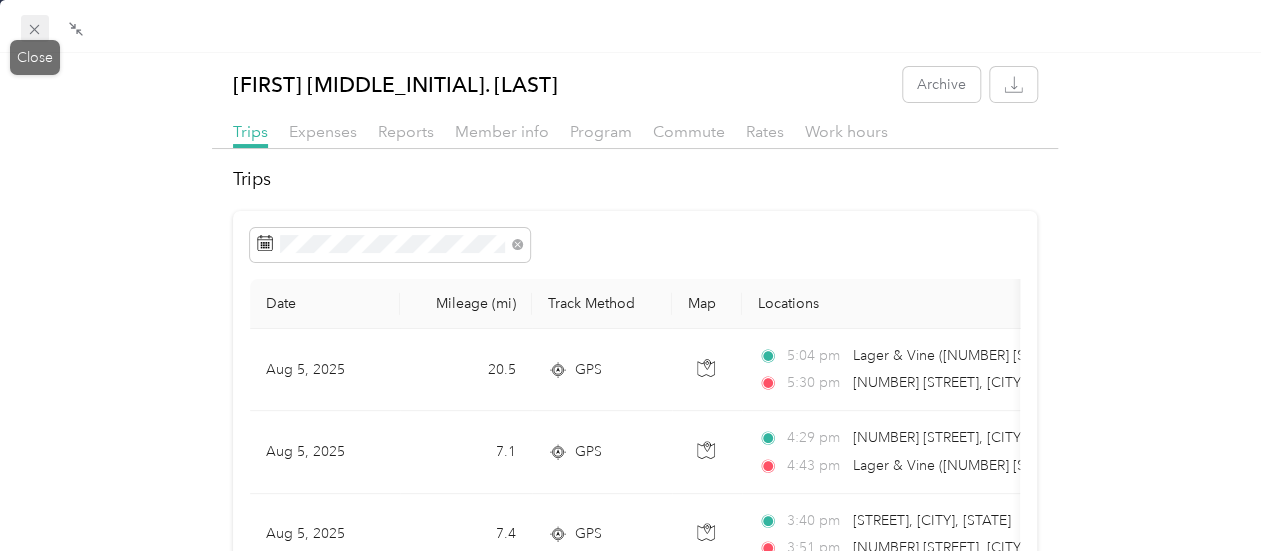 click 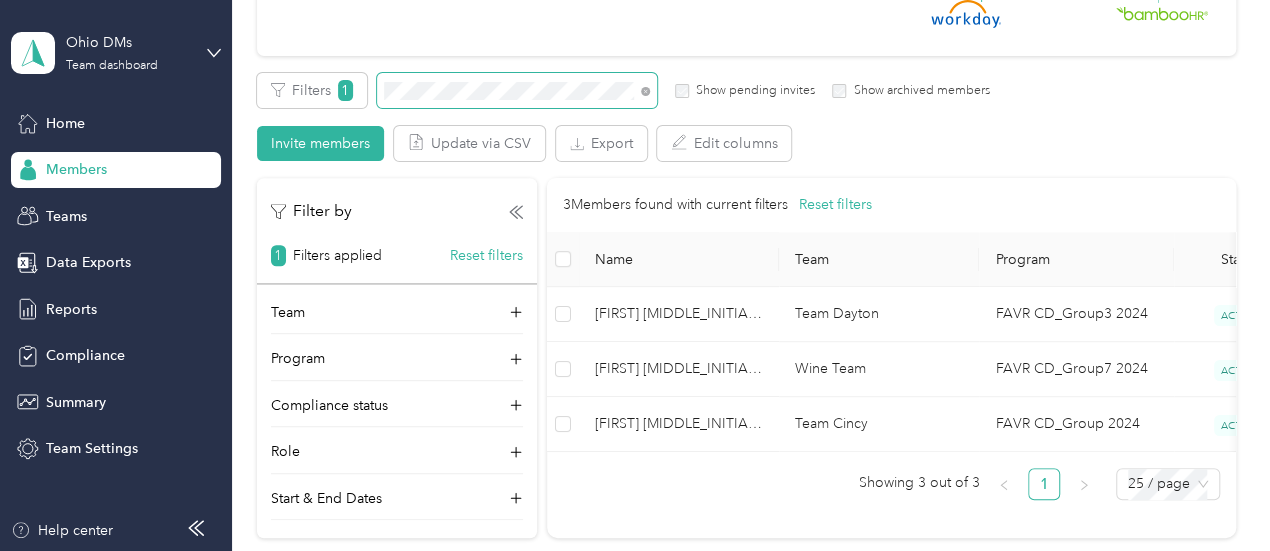 click on "Members All Members 90 Onboarding 0 NEW Securely sync your HR system with Everlance Integrate your HR system with Everlance to automatically update member profiles. Sync your HR system Edit role Edit team Export Selected  0  of  3   members Cancel Filters 1 Show pending invites Show archived members Invite members Update via CSV Export Edit columns  Filter by 1   Filters applied Reset filters Team Program Compliance status Role Start & End Dates 3  Members found with current filters Reset filters Name Team Program Status Roles             Samantha L. Starling  Team Dayton FAVR CD_Group3 2024 ACTIVE Manager Samuel P. Radford	  Wine Team FAVR CD_Group7 2024 ACTIVE Member Samantha A. Smith  Team Cincy FAVR CD_Group 2024 ACTIVE Member Showing 3 out of 3 1 25 / page" at bounding box center [746, 182] 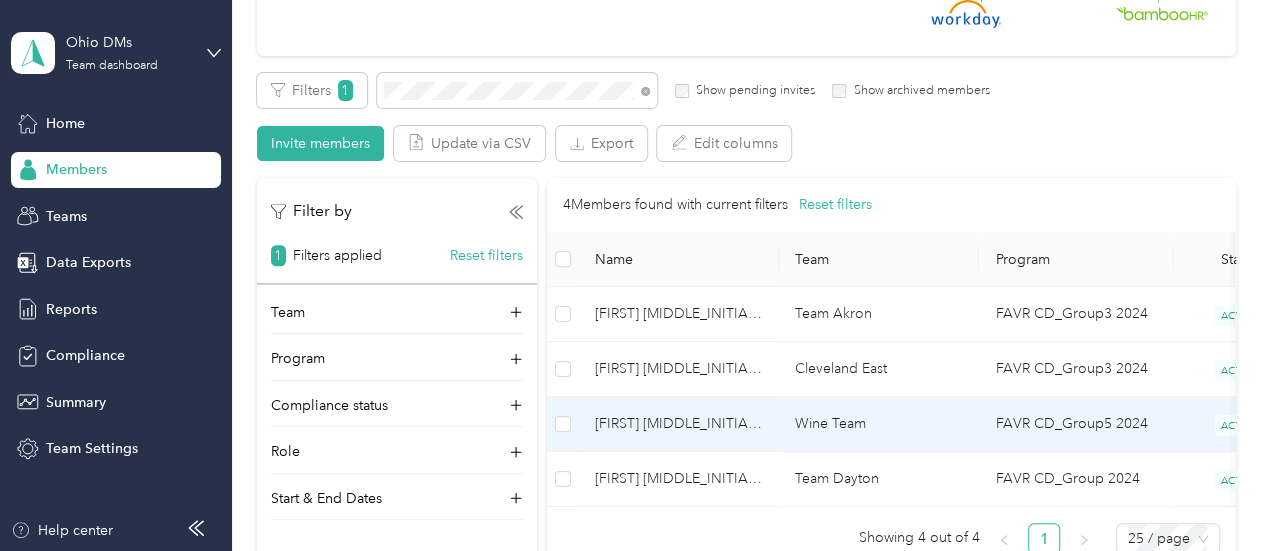 click on "[FIRST] [MIDDLE_INITIAL]. [LAST]" at bounding box center (679, 424) 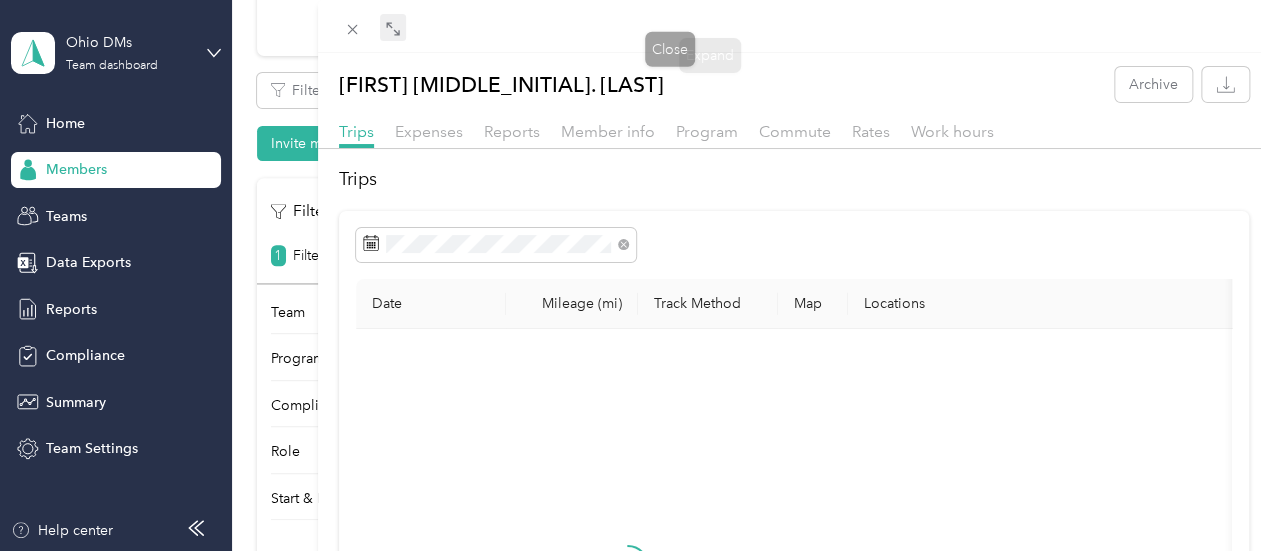 click 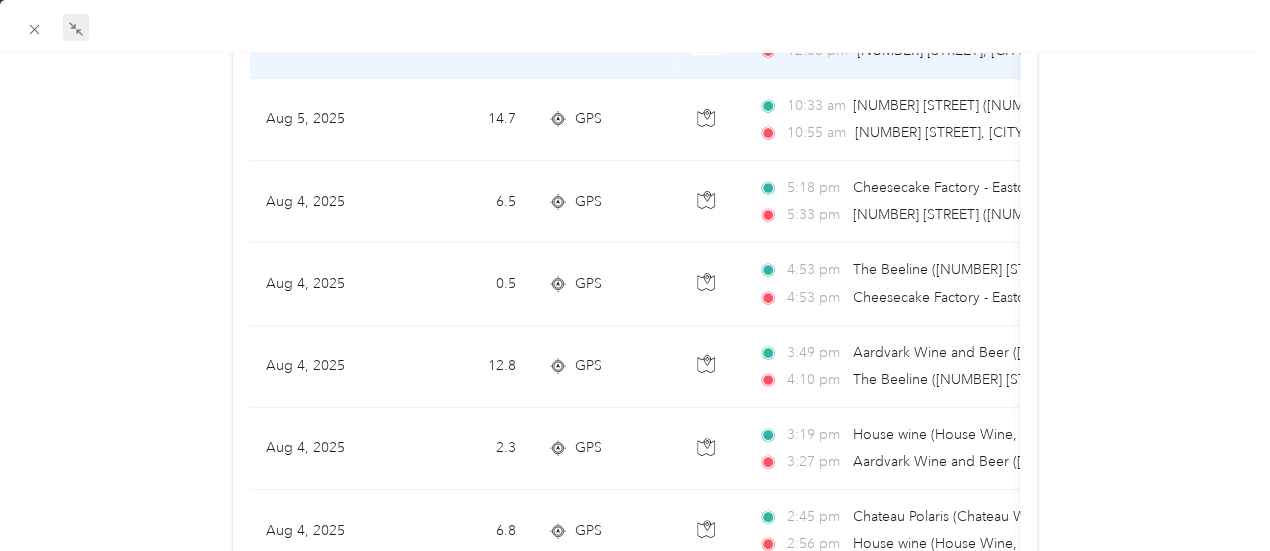 scroll, scrollTop: 500, scrollLeft: 0, axis: vertical 